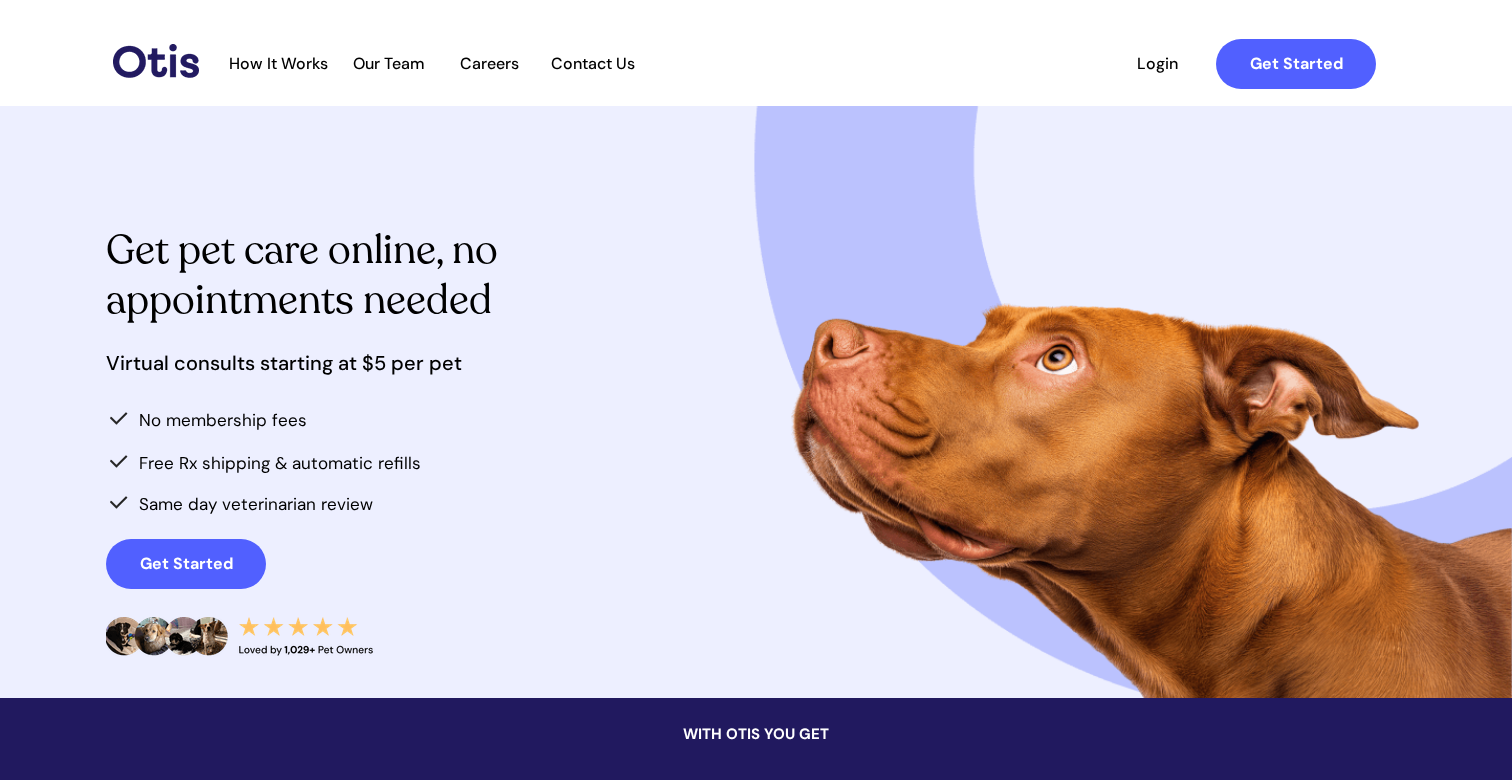 scroll, scrollTop: 0, scrollLeft: 0, axis: both 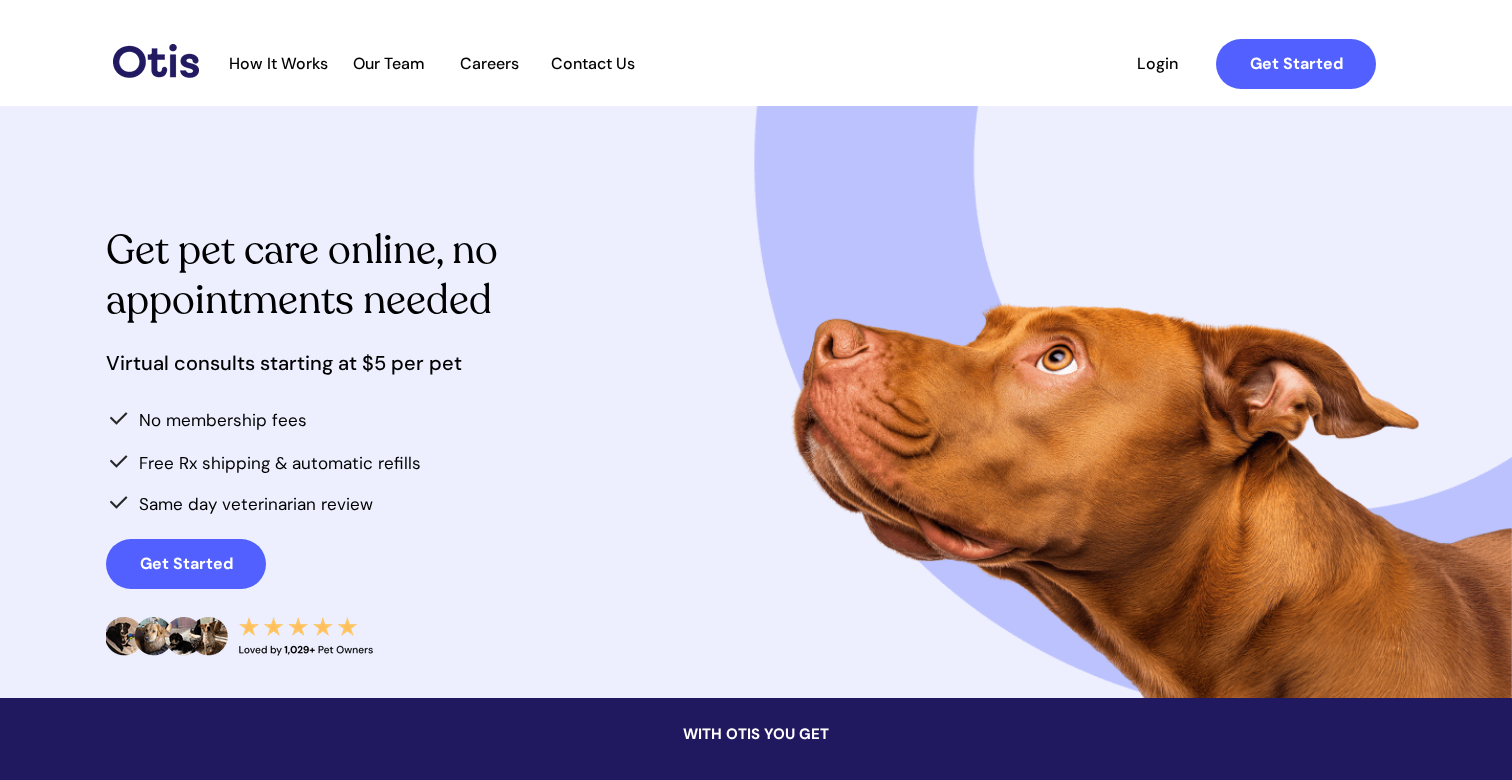 click on "How It Works" at bounding box center [278, 63] 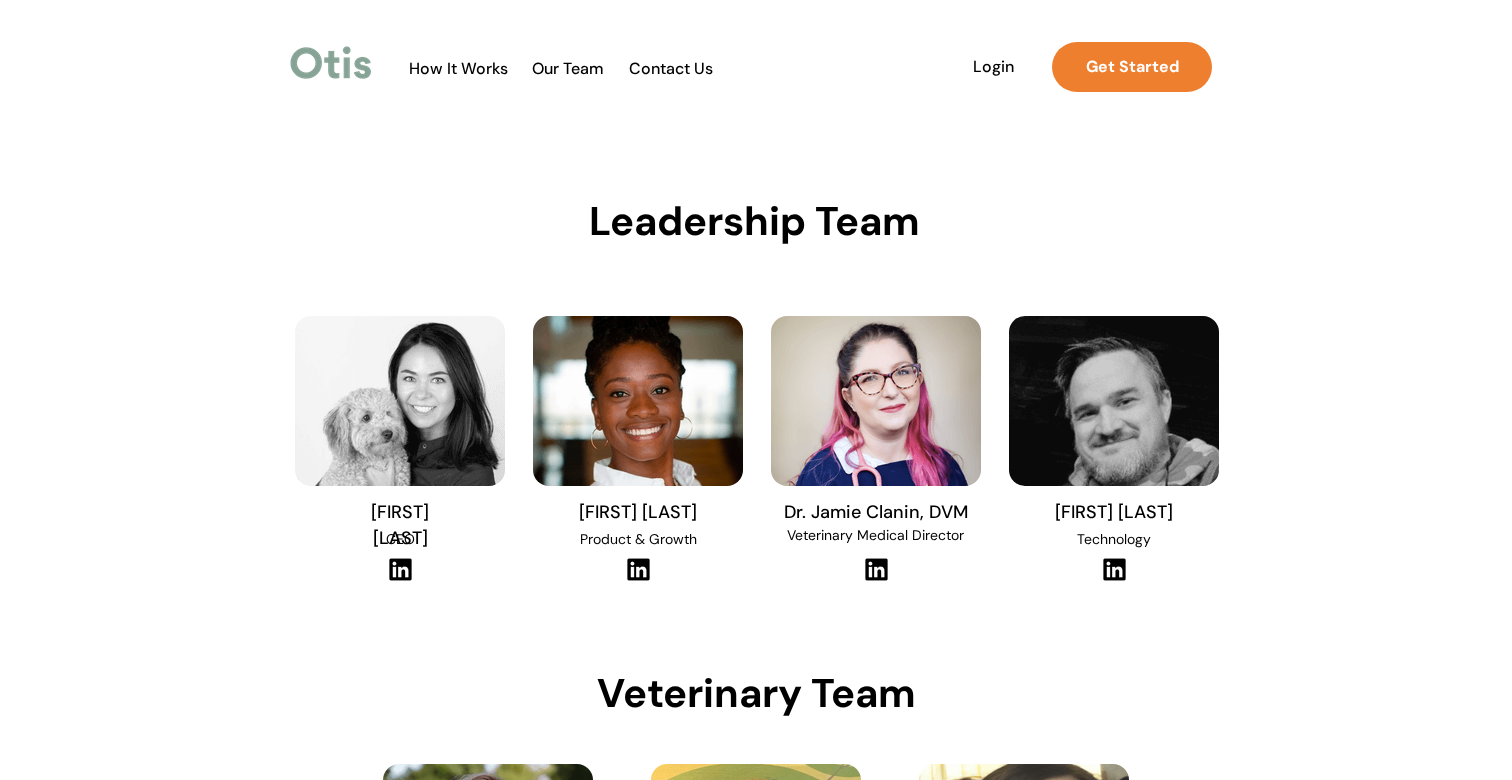scroll, scrollTop: 0, scrollLeft: 0, axis: both 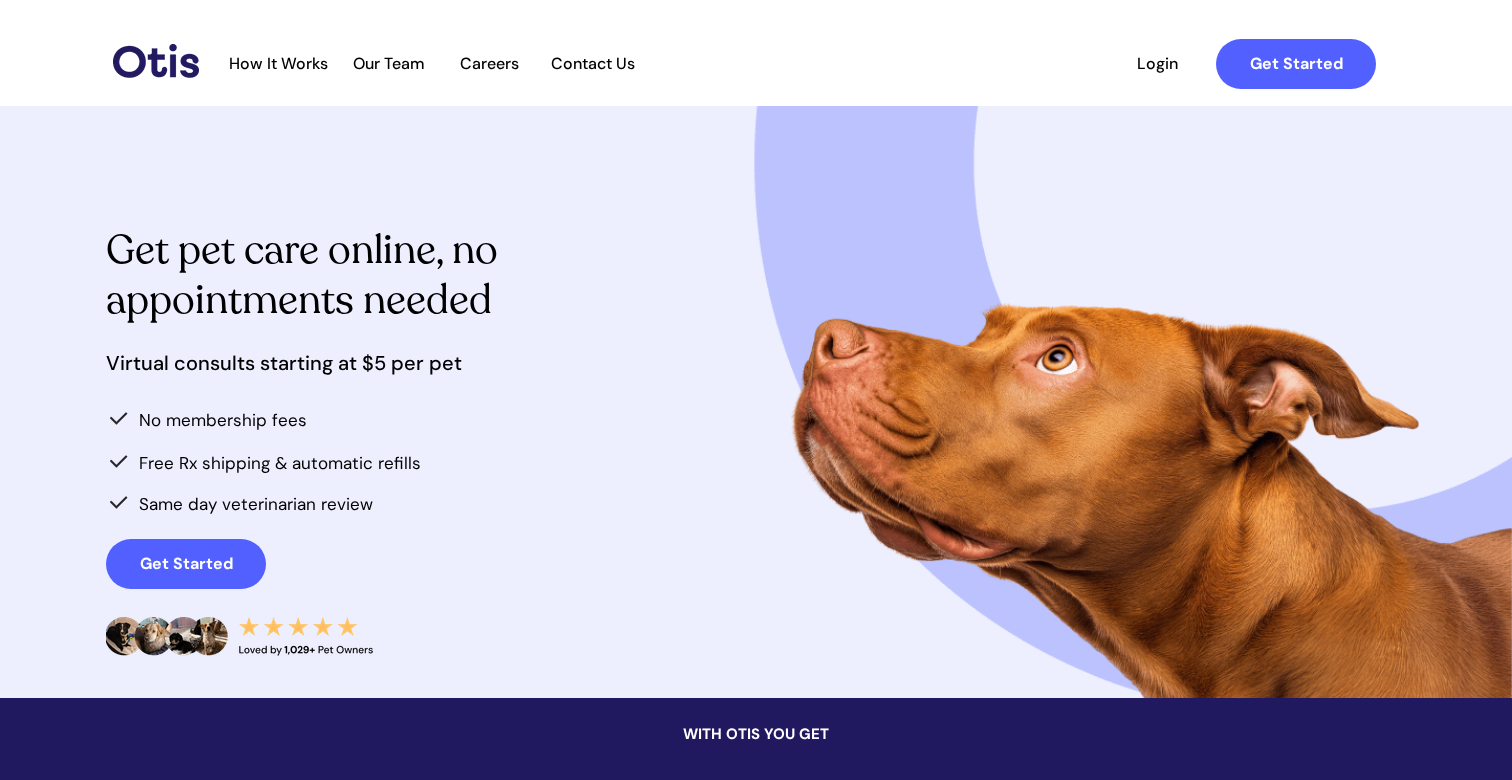 click on "Our Team" at bounding box center [389, 63] 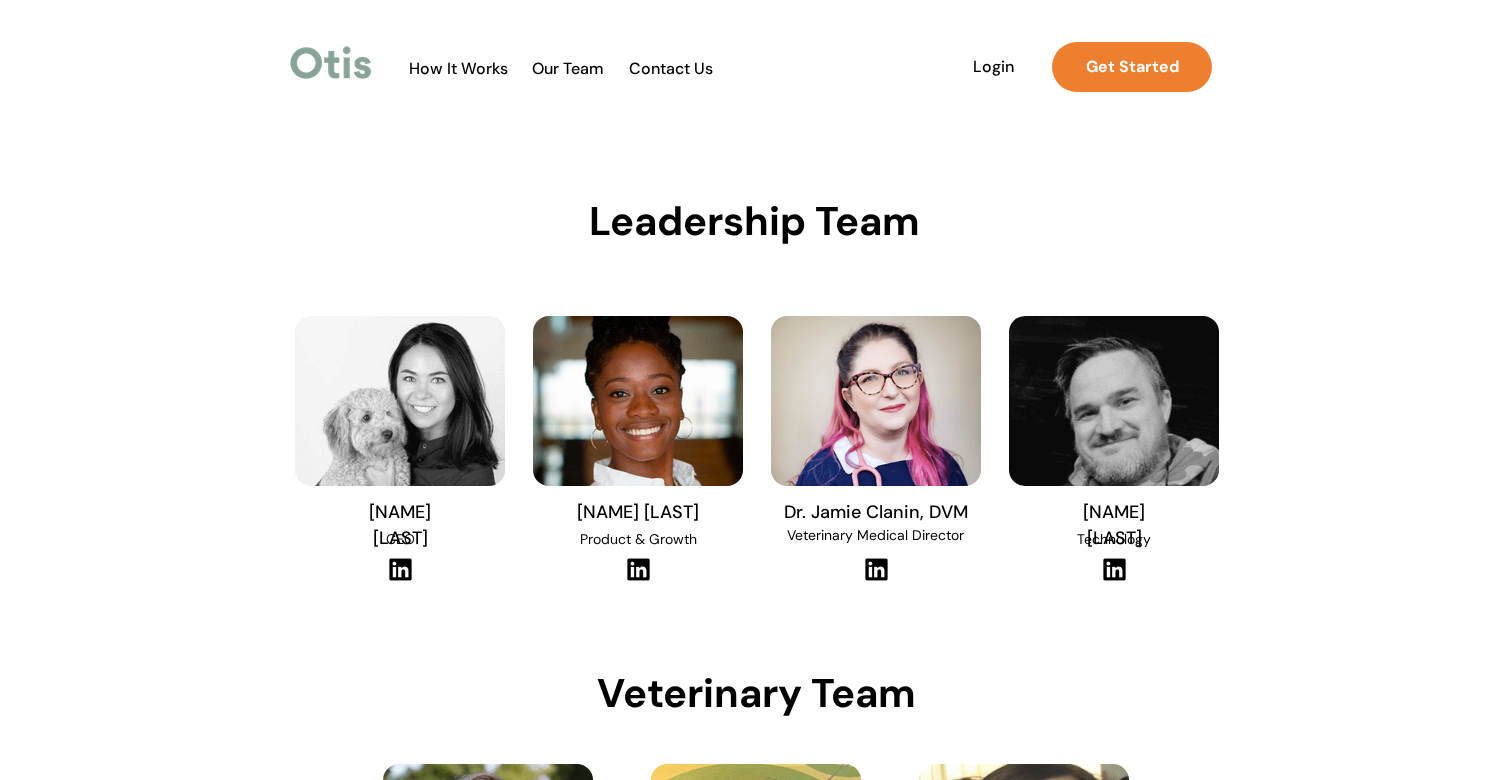 scroll, scrollTop: 0, scrollLeft: 0, axis: both 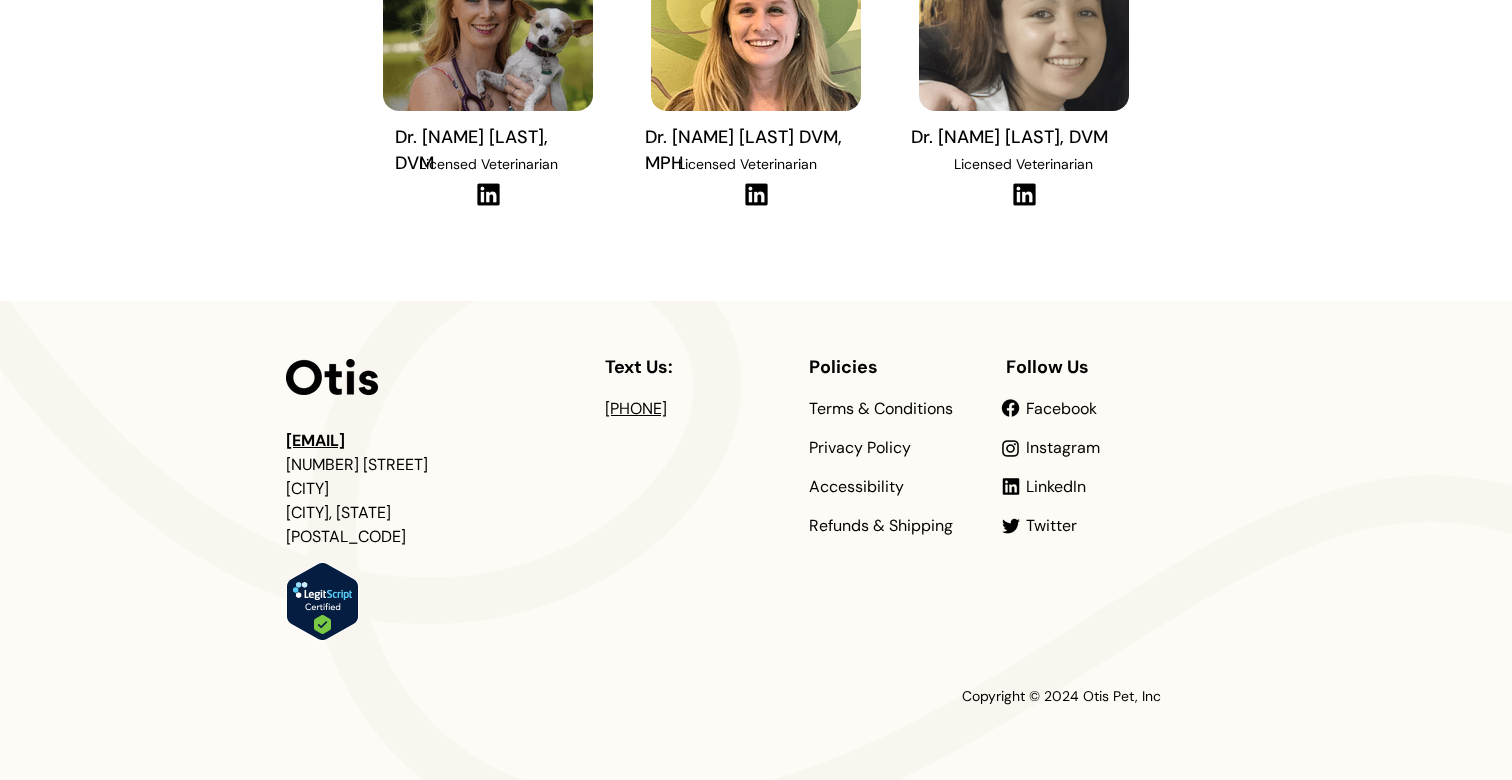 click at bounding box center [332, 377] 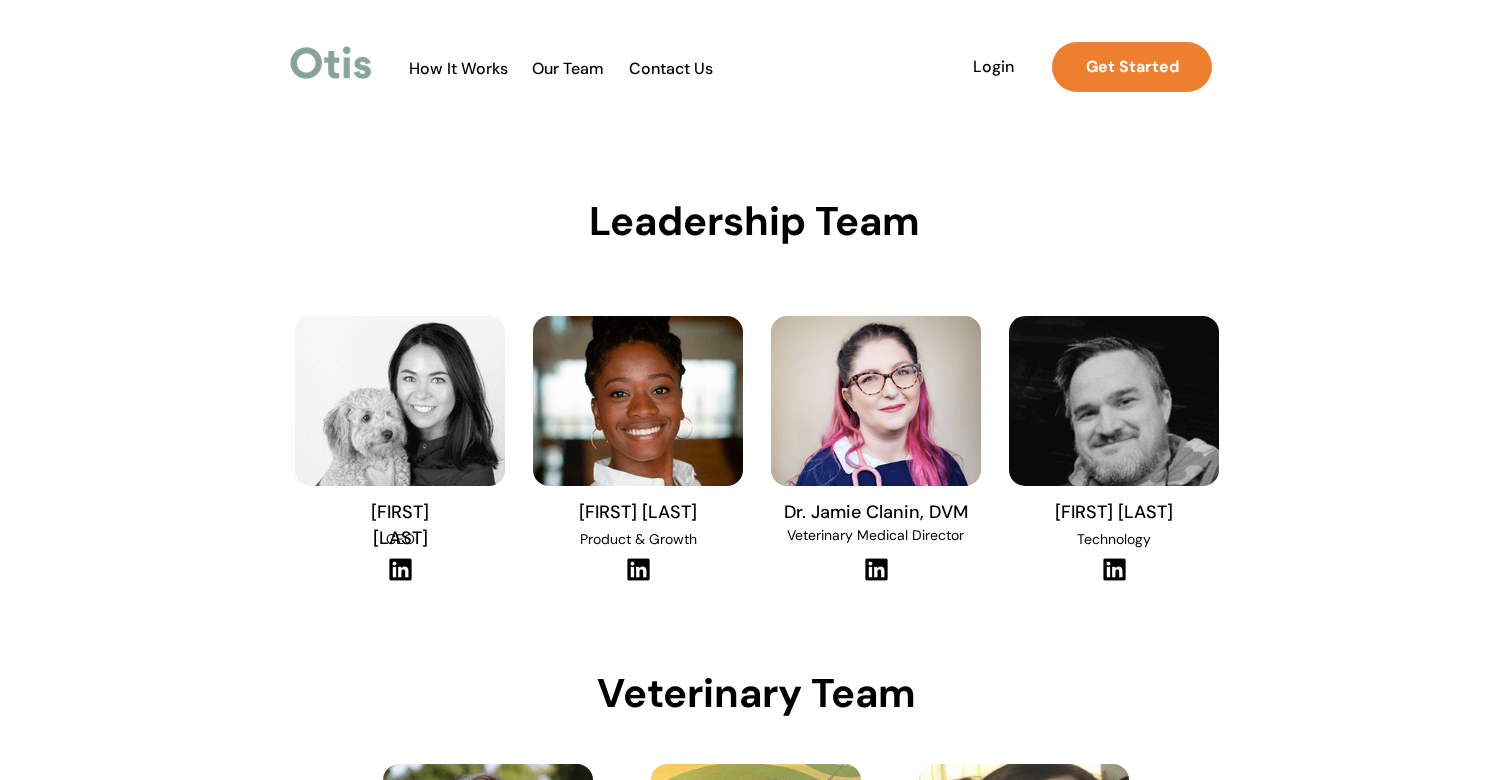 scroll, scrollTop: 0, scrollLeft: 0, axis: both 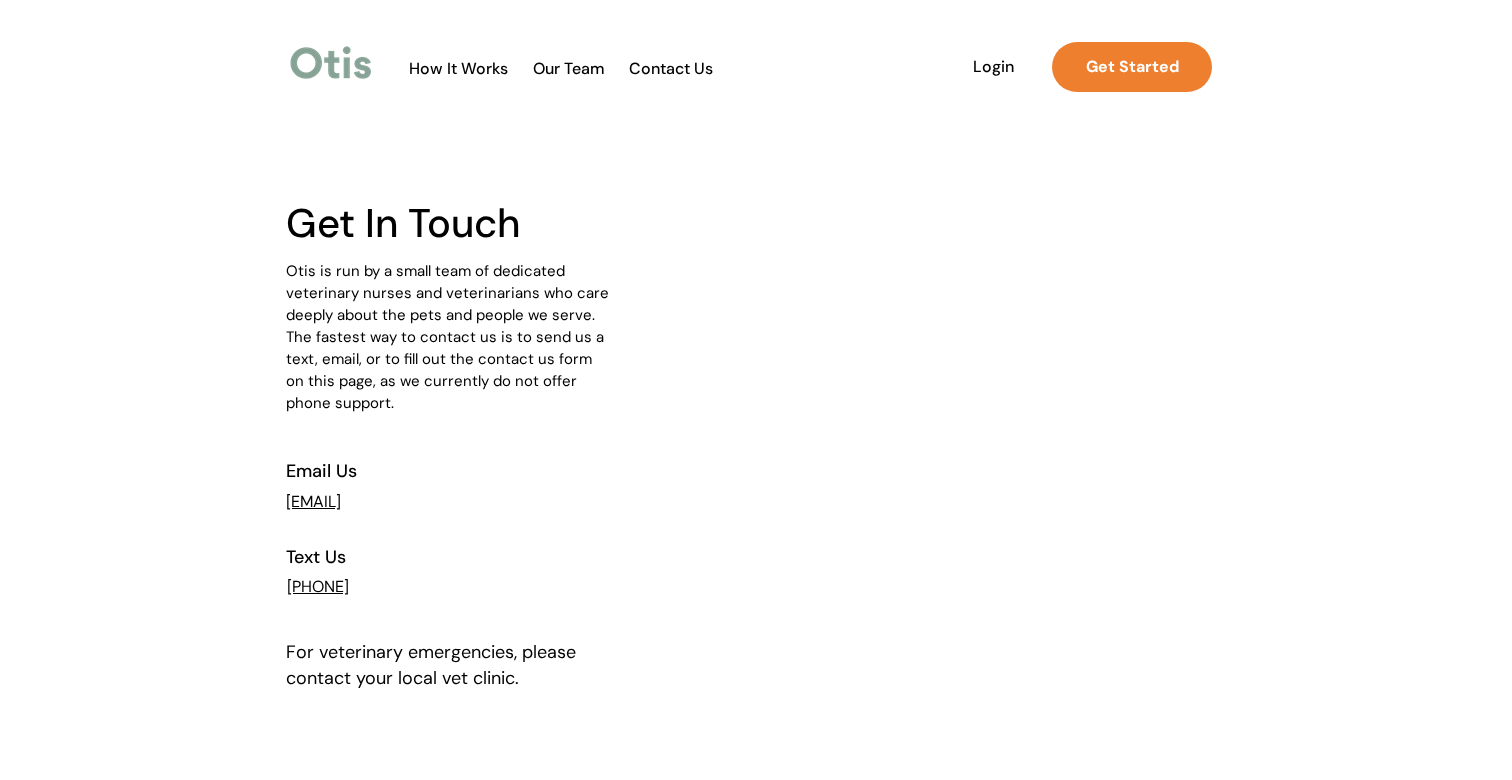 click on "Our Team" at bounding box center [569, 68] 